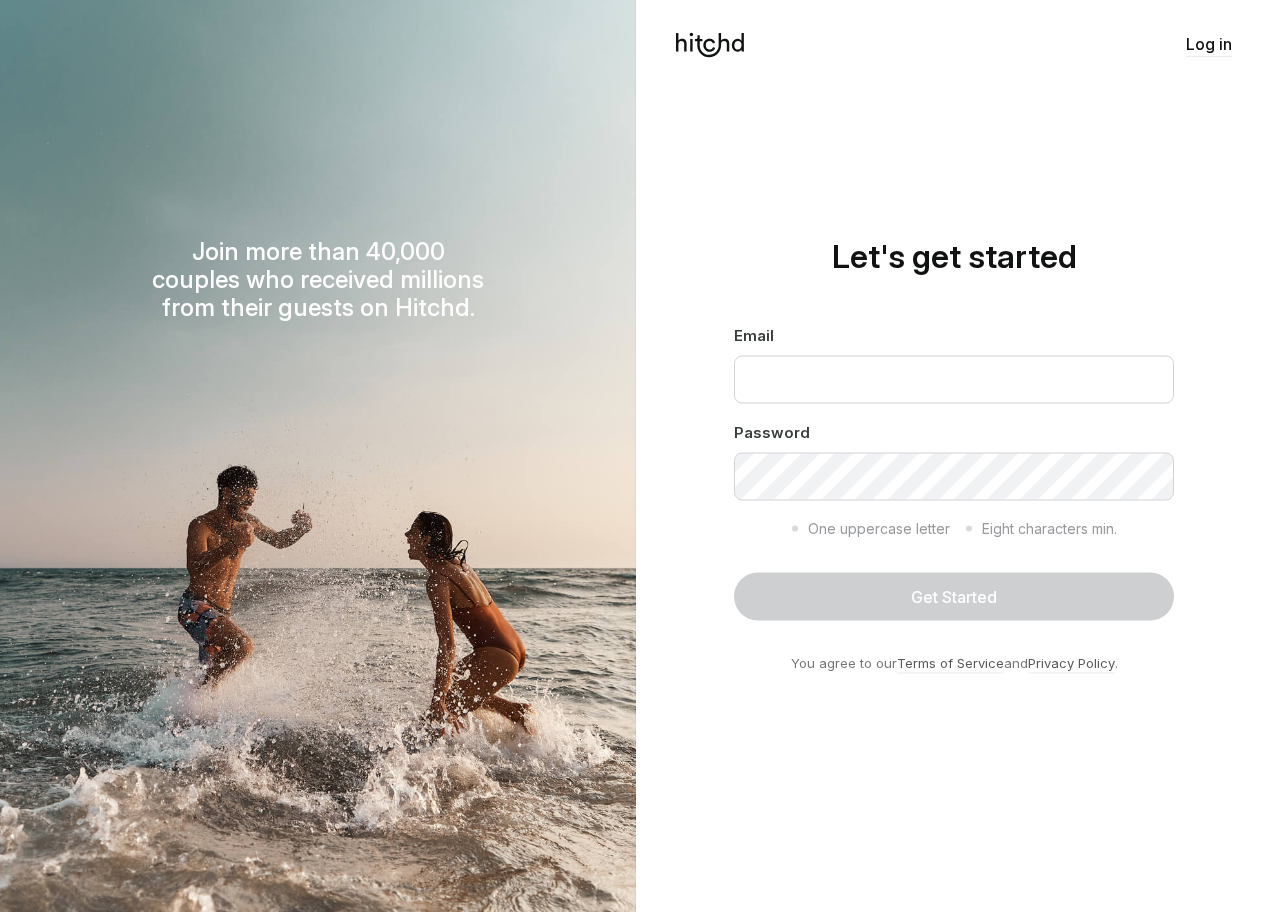 scroll, scrollTop: 0, scrollLeft: 0, axis: both 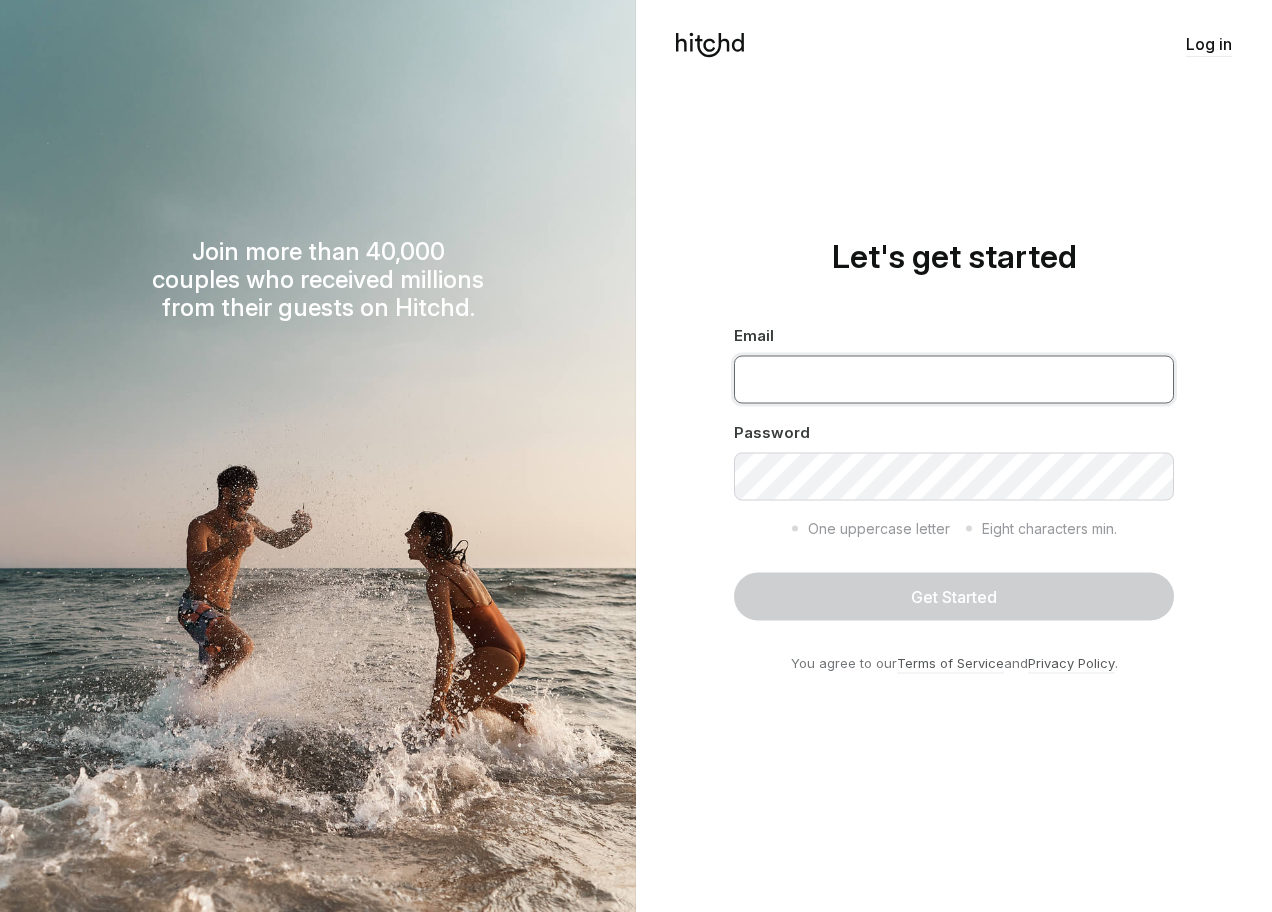click at bounding box center (954, 380) 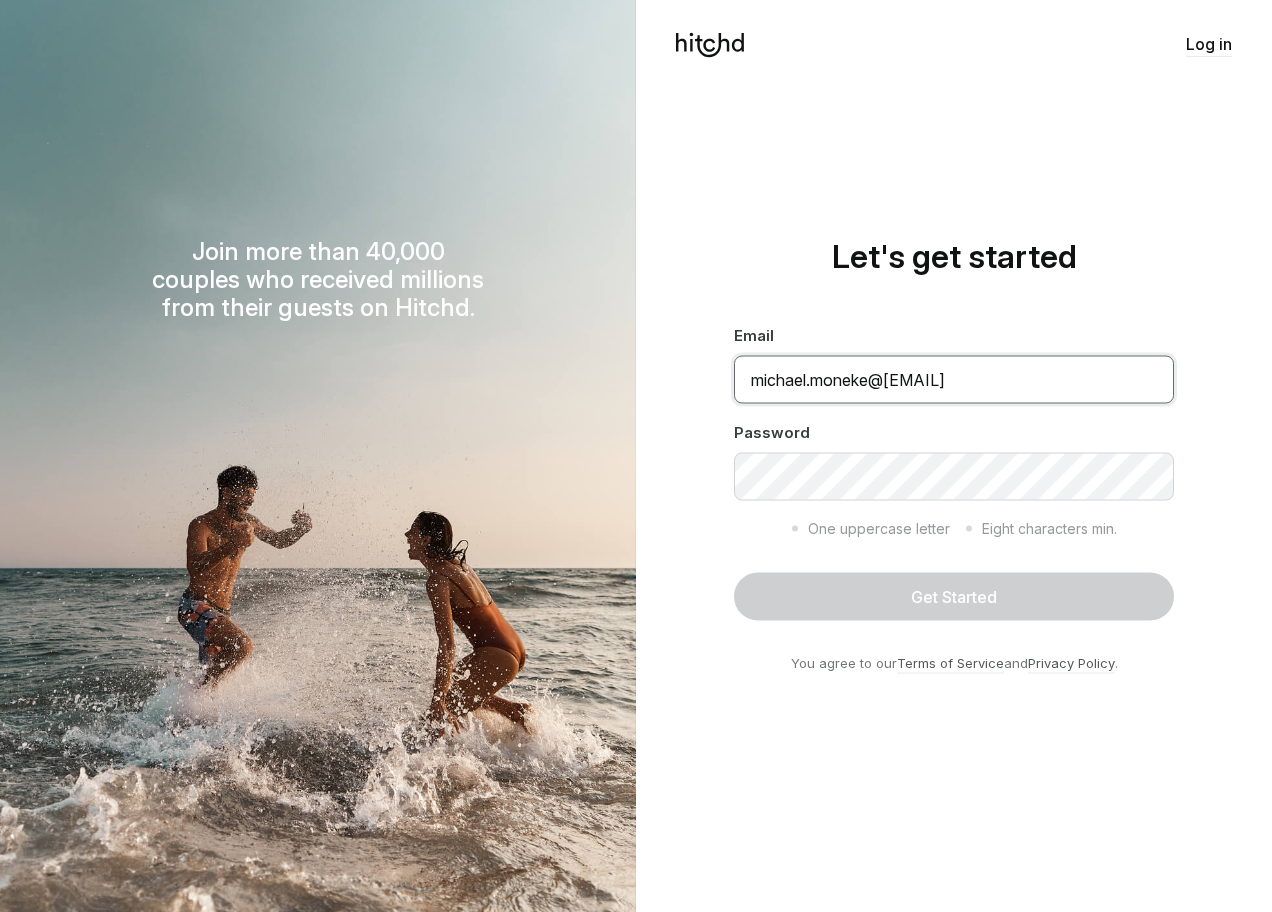 type on "michael.moneke@[EMAIL]" 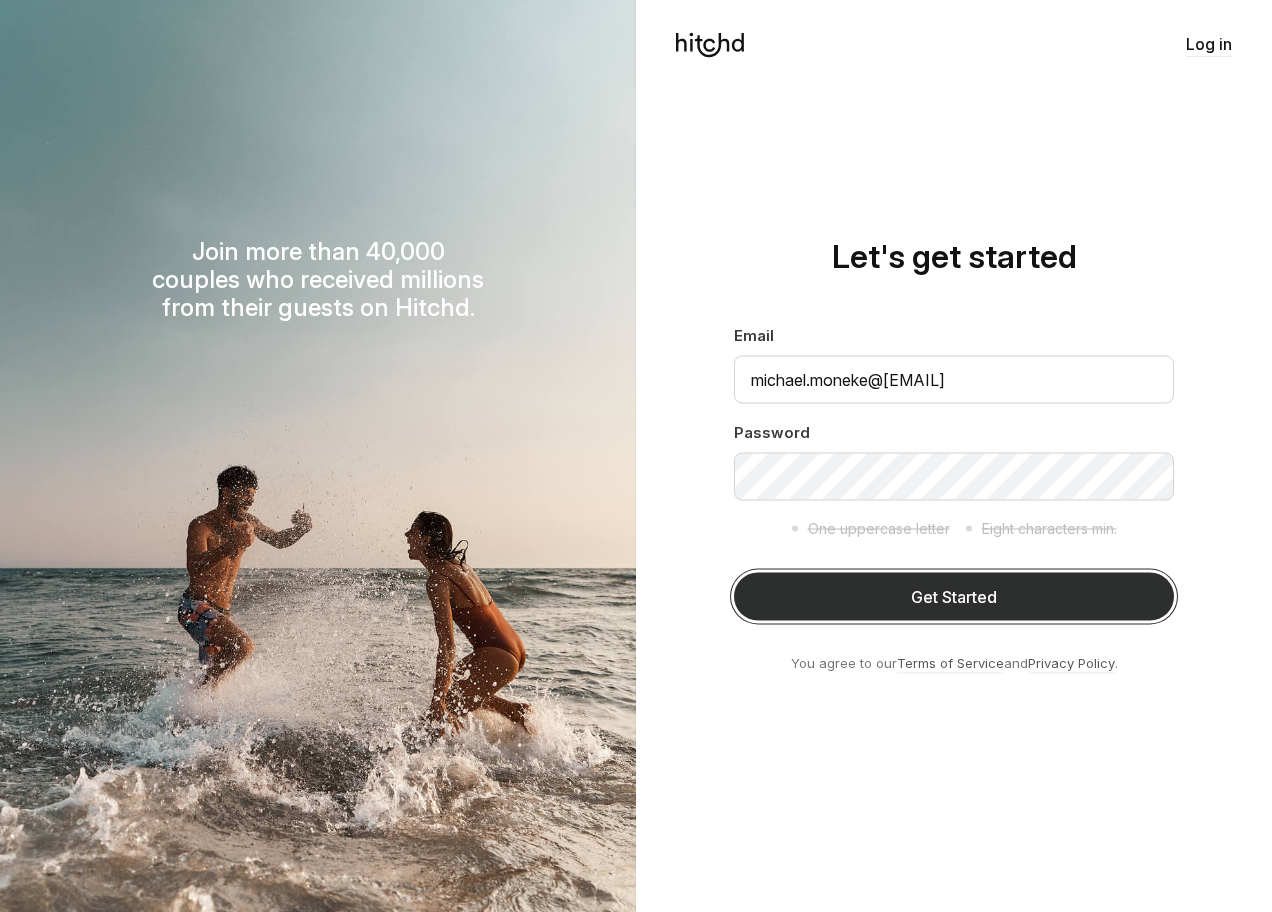 click on "Get Started" at bounding box center (954, 597) 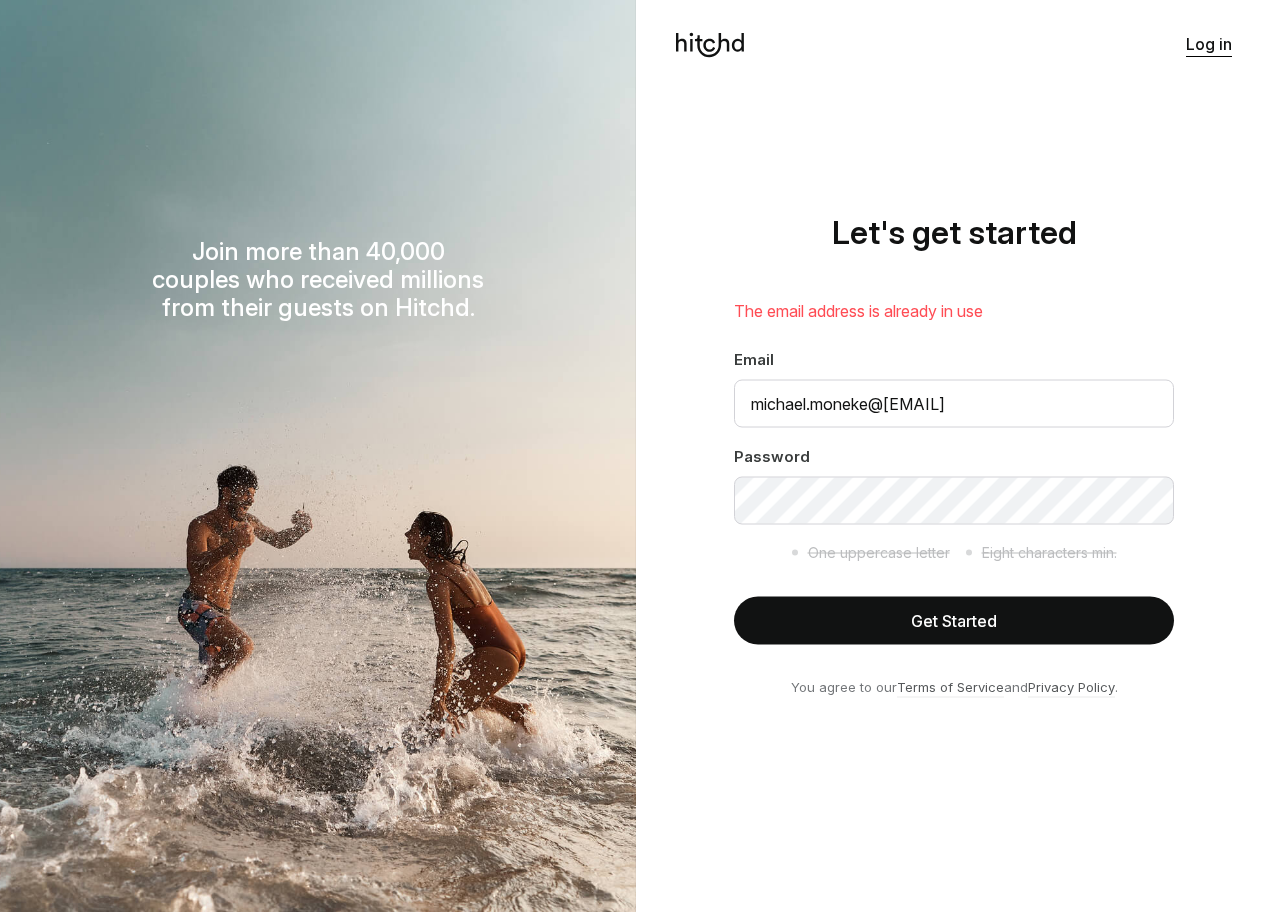 click on "Log in" at bounding box center [1209, 44] 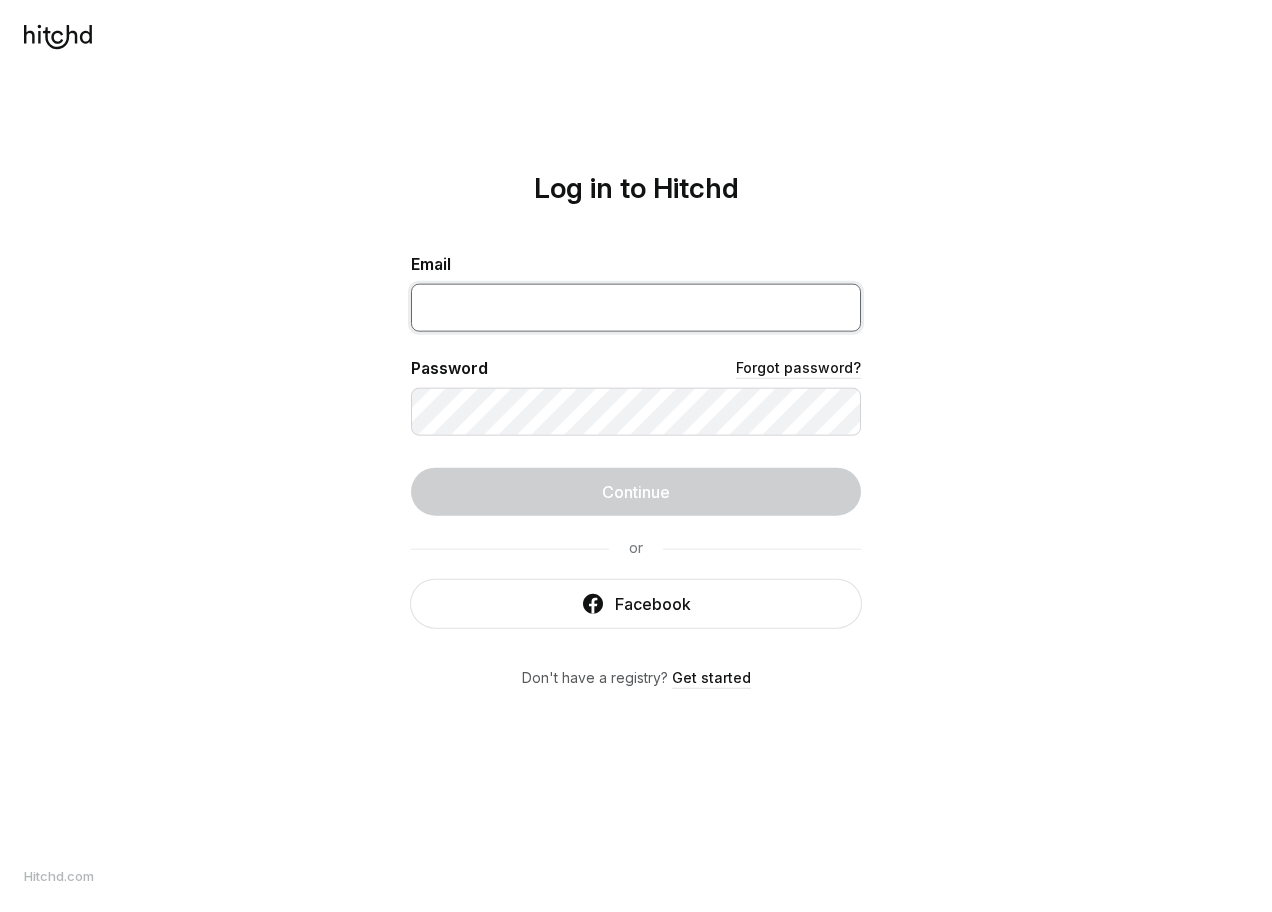 click at bounding box center [636, 308] 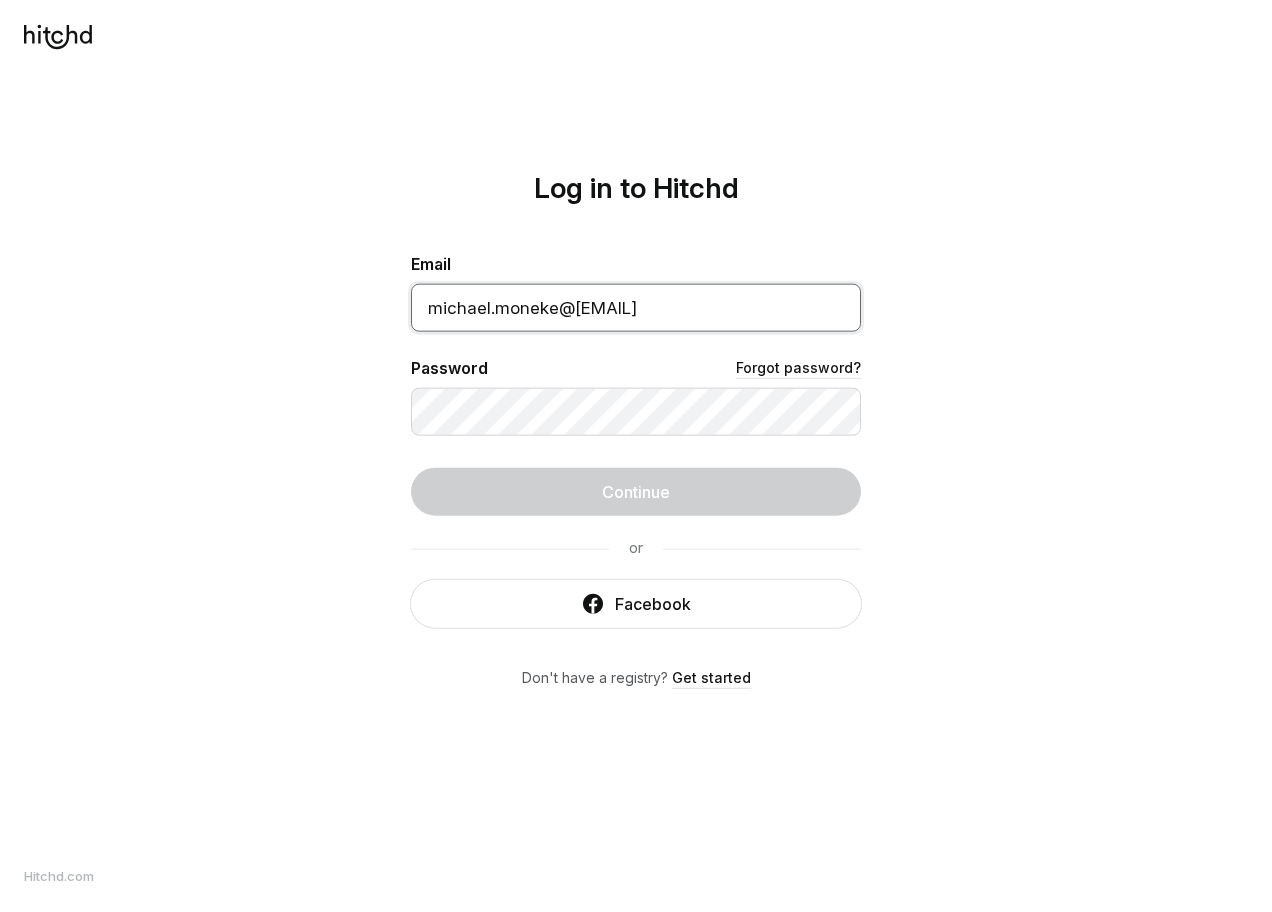 type on "michael.moneke@[EMAIL]" 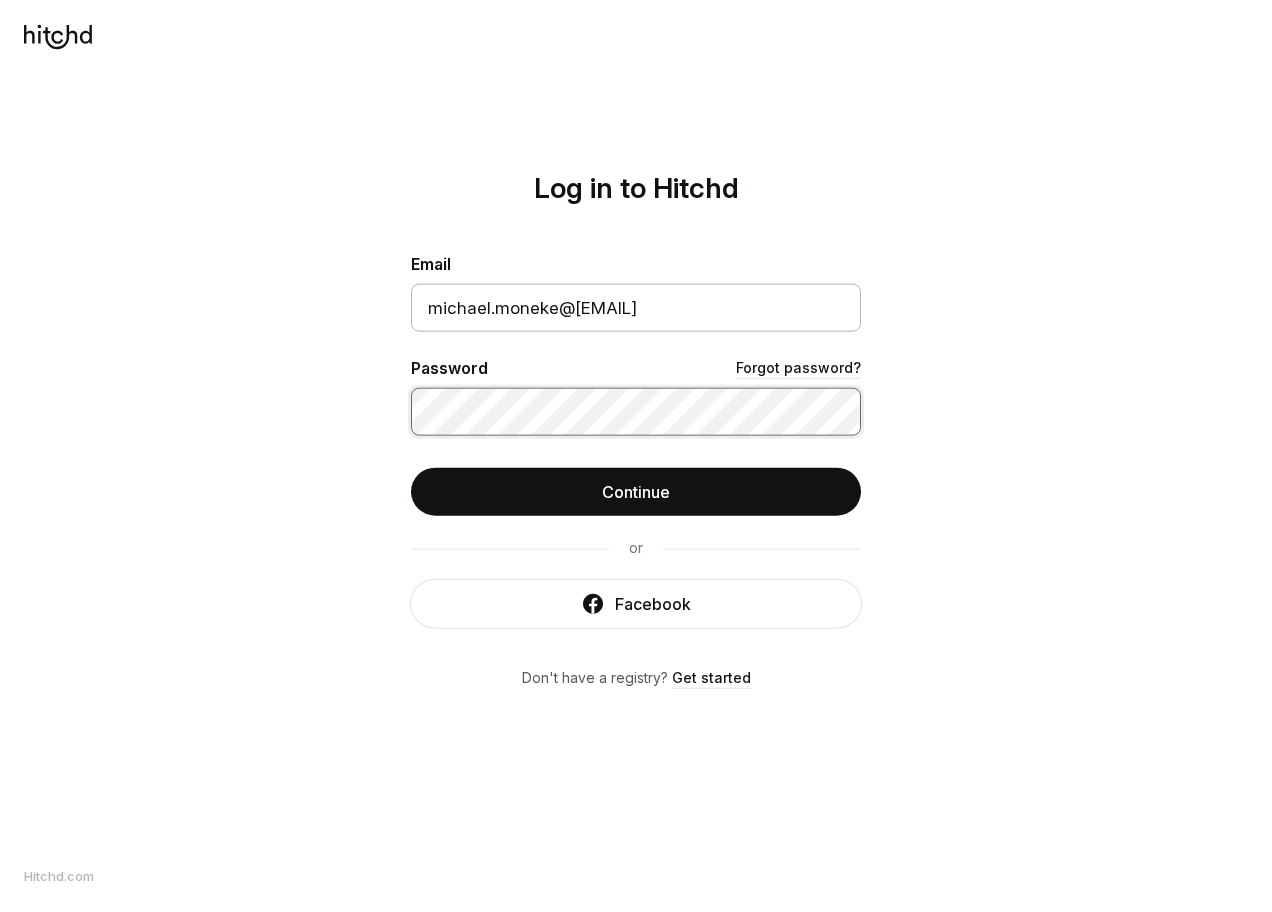 click on "Continue" at bounding box center (636, 492) 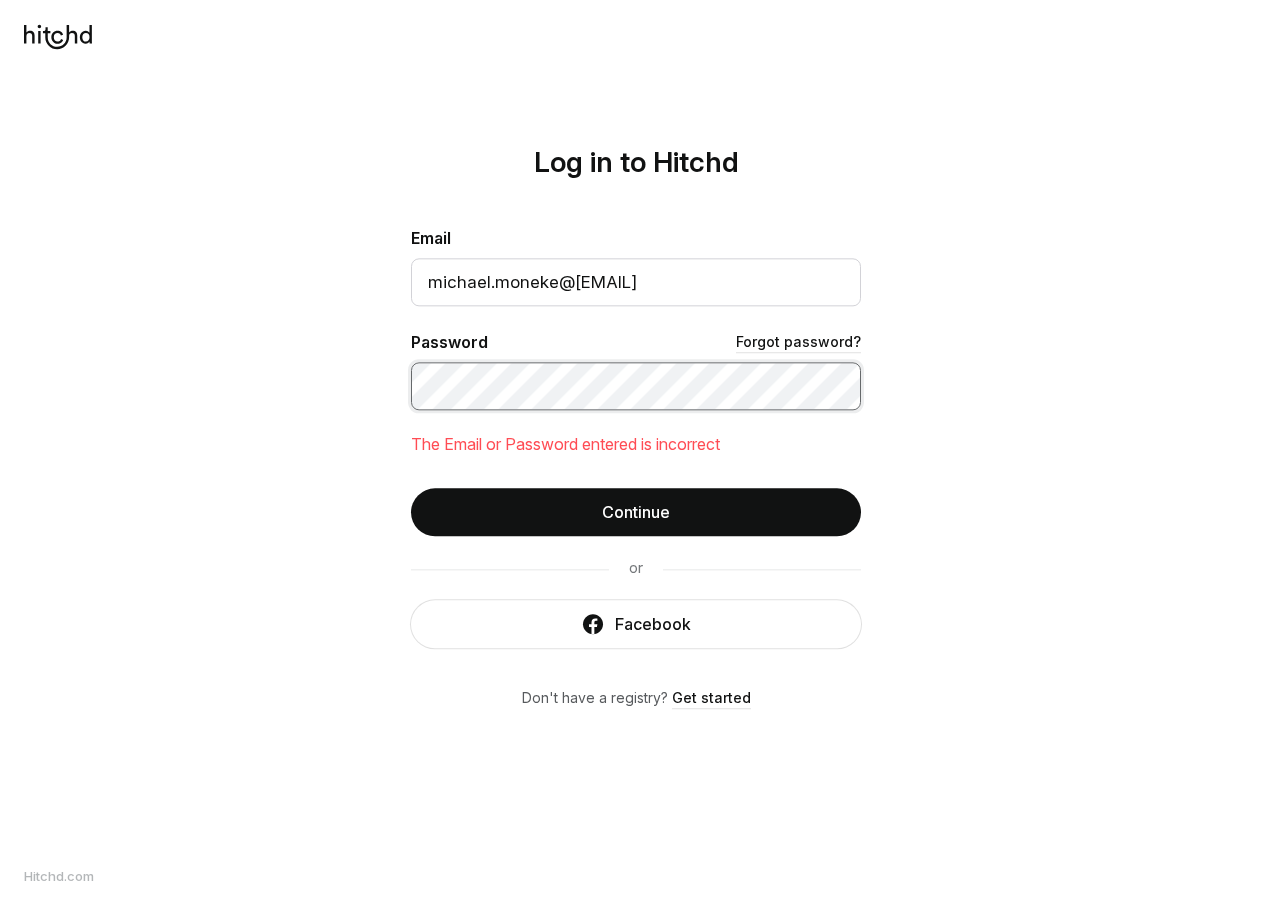 click on "Log in to Hitchd
Email
michael.moneke@[EMAIL]
Password
Forgot password?
The Email or Password entered is incorrect
Continue
or
Facebook
Don't have a registry?
Get started" at bounding box center [636, 456] 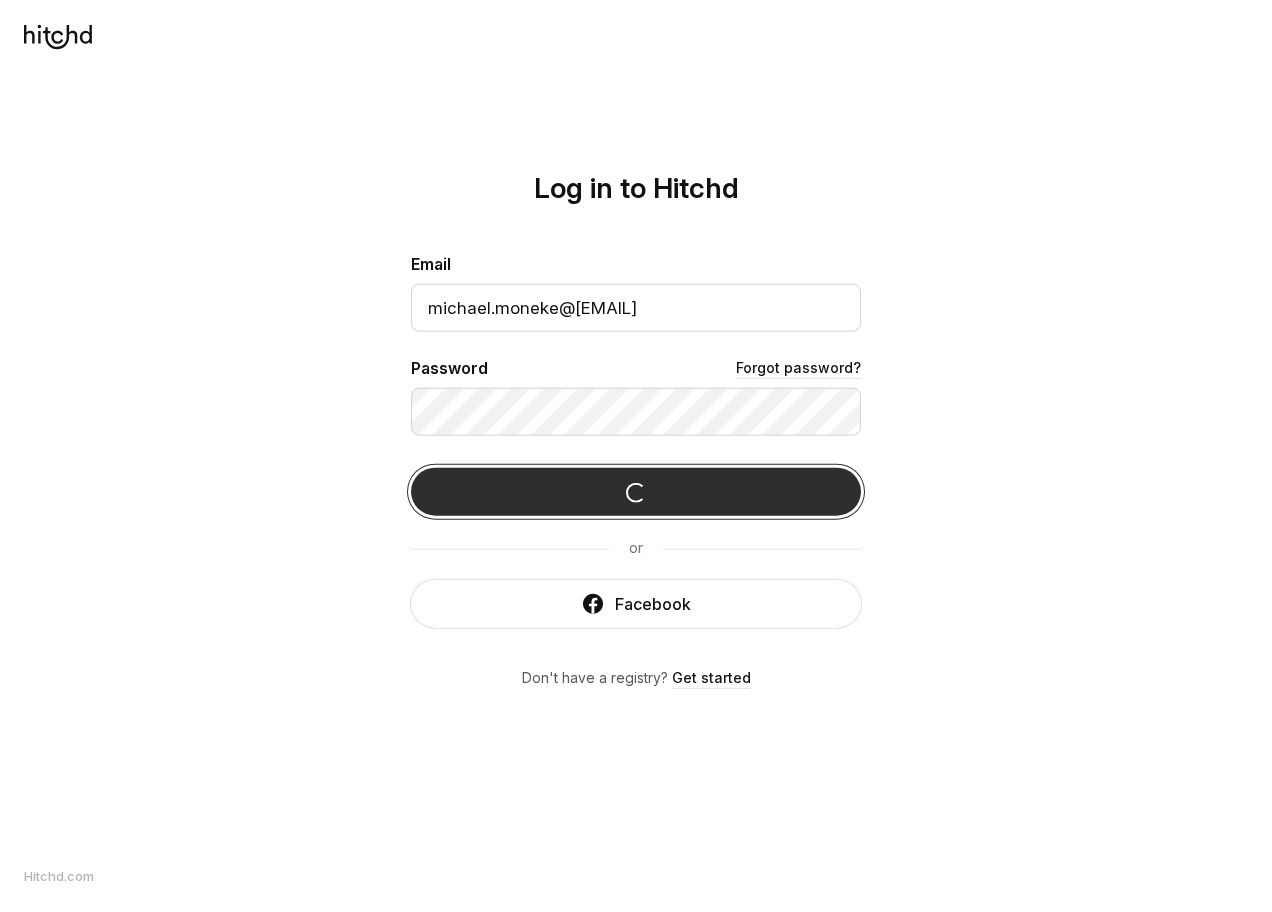 click at bounding box center (636, 492) 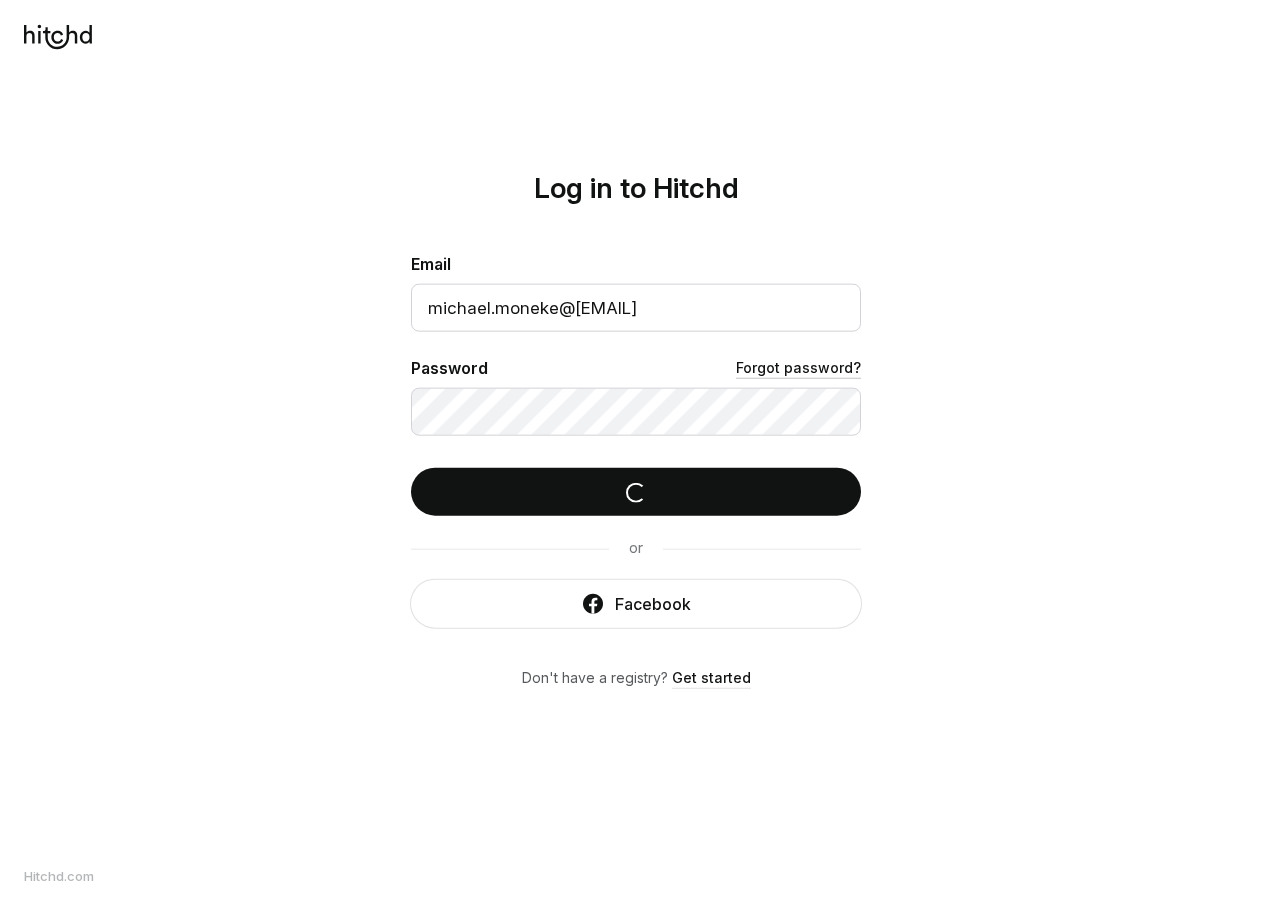 click on "Forgot password?" at bounding box center [798, 368] 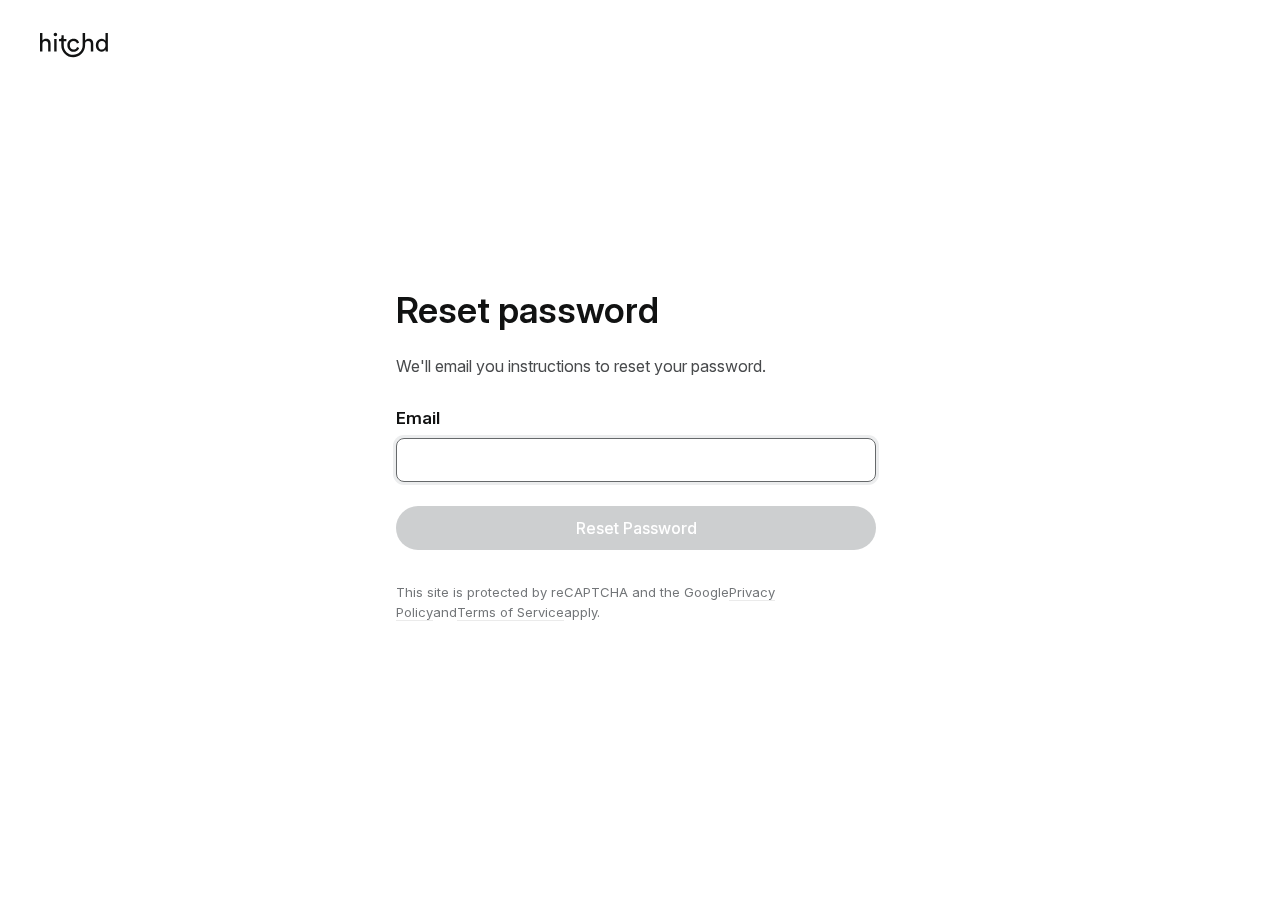click at bounding box center [636, 460] 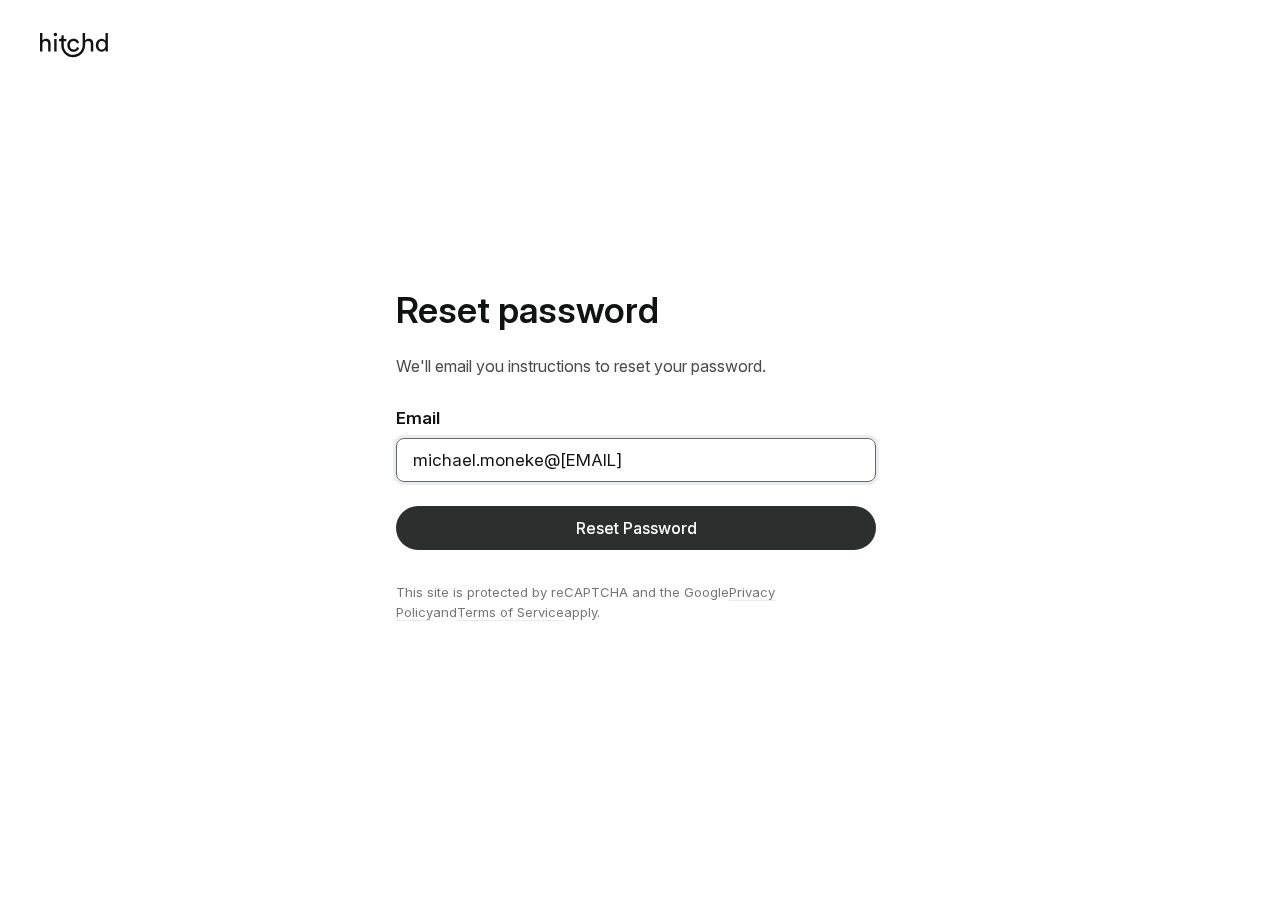 type on "michael.moneke@[EMAIL]" 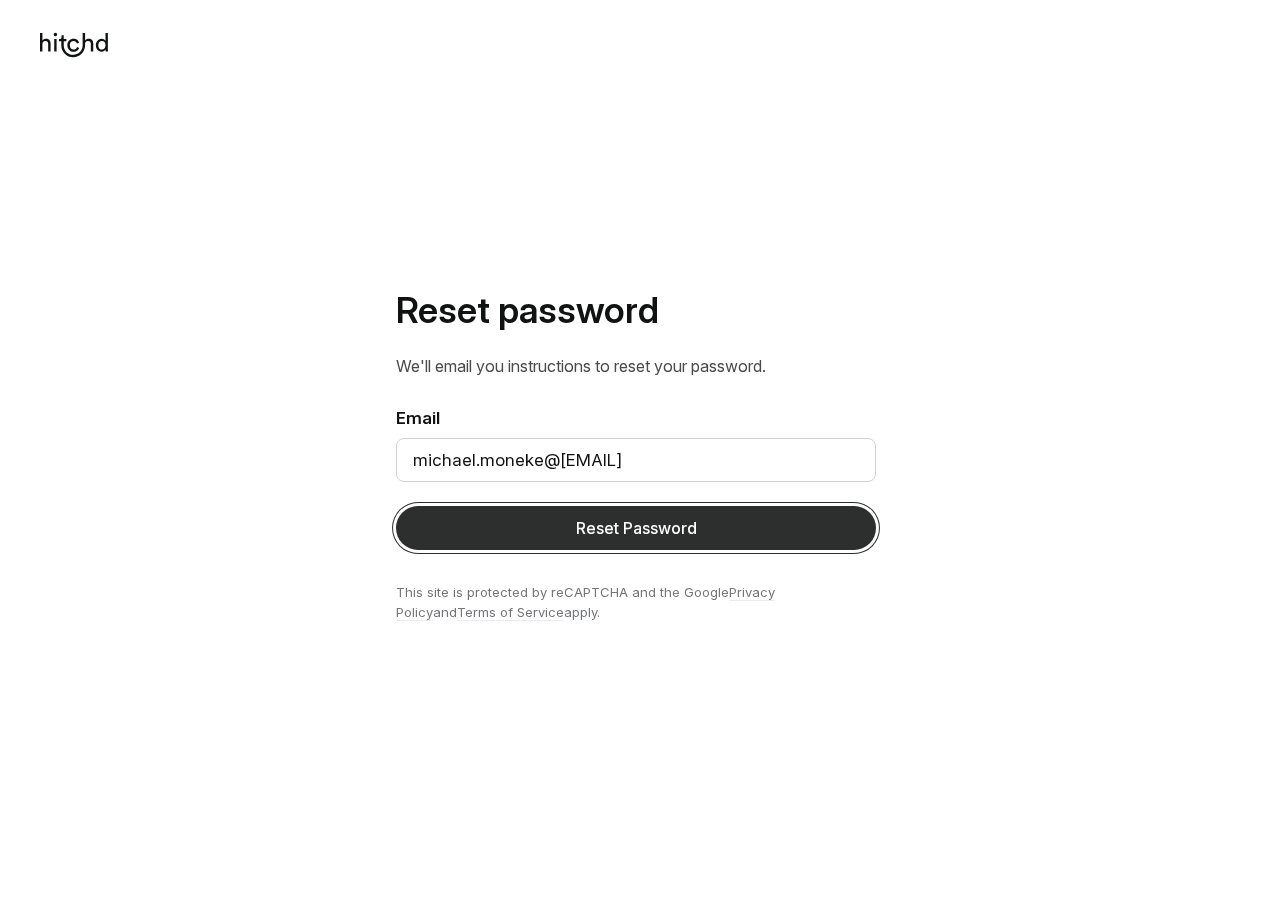 click on "Reset Password" at bounding box center [636, 528] 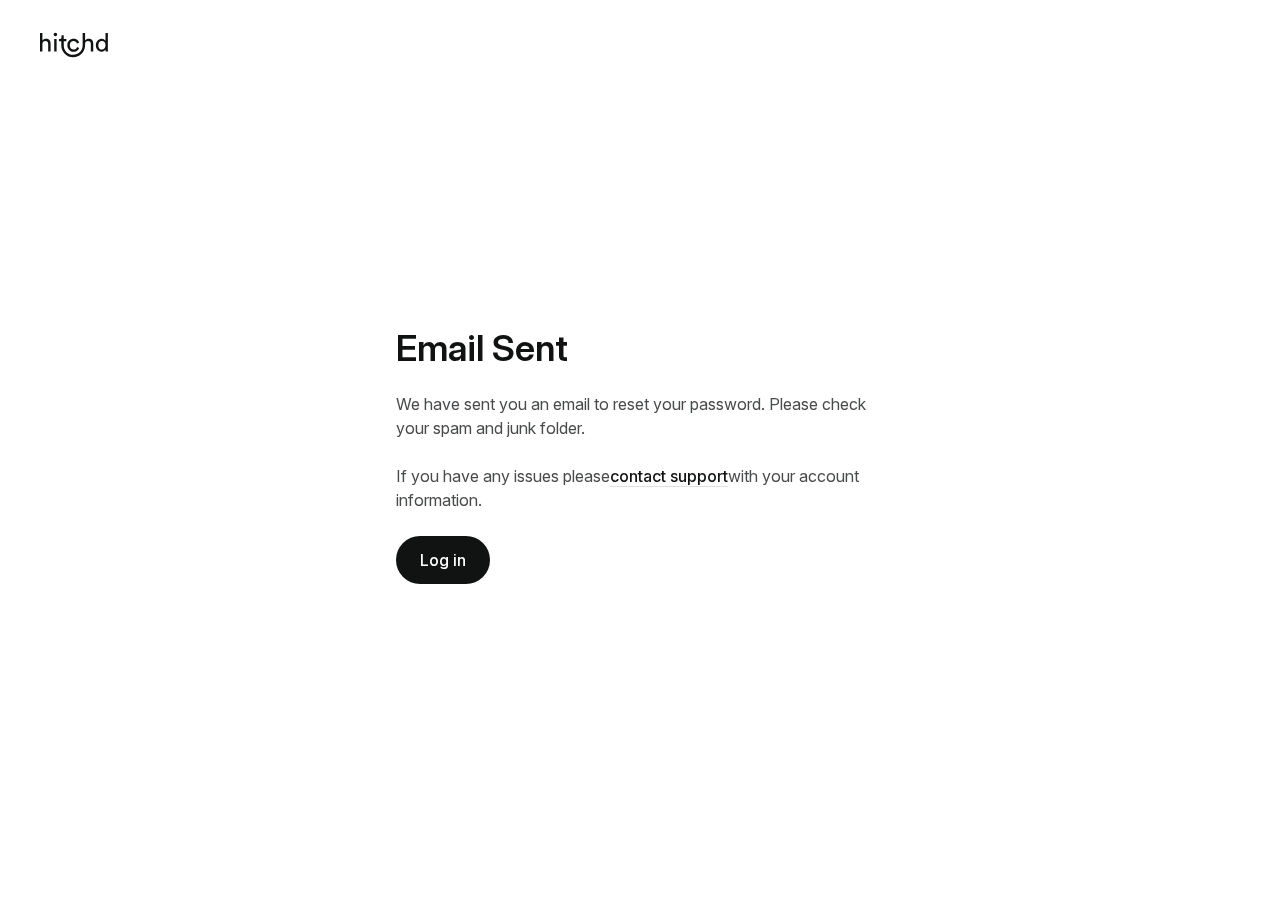 click on "Log in" at bounding box center [443, 560] 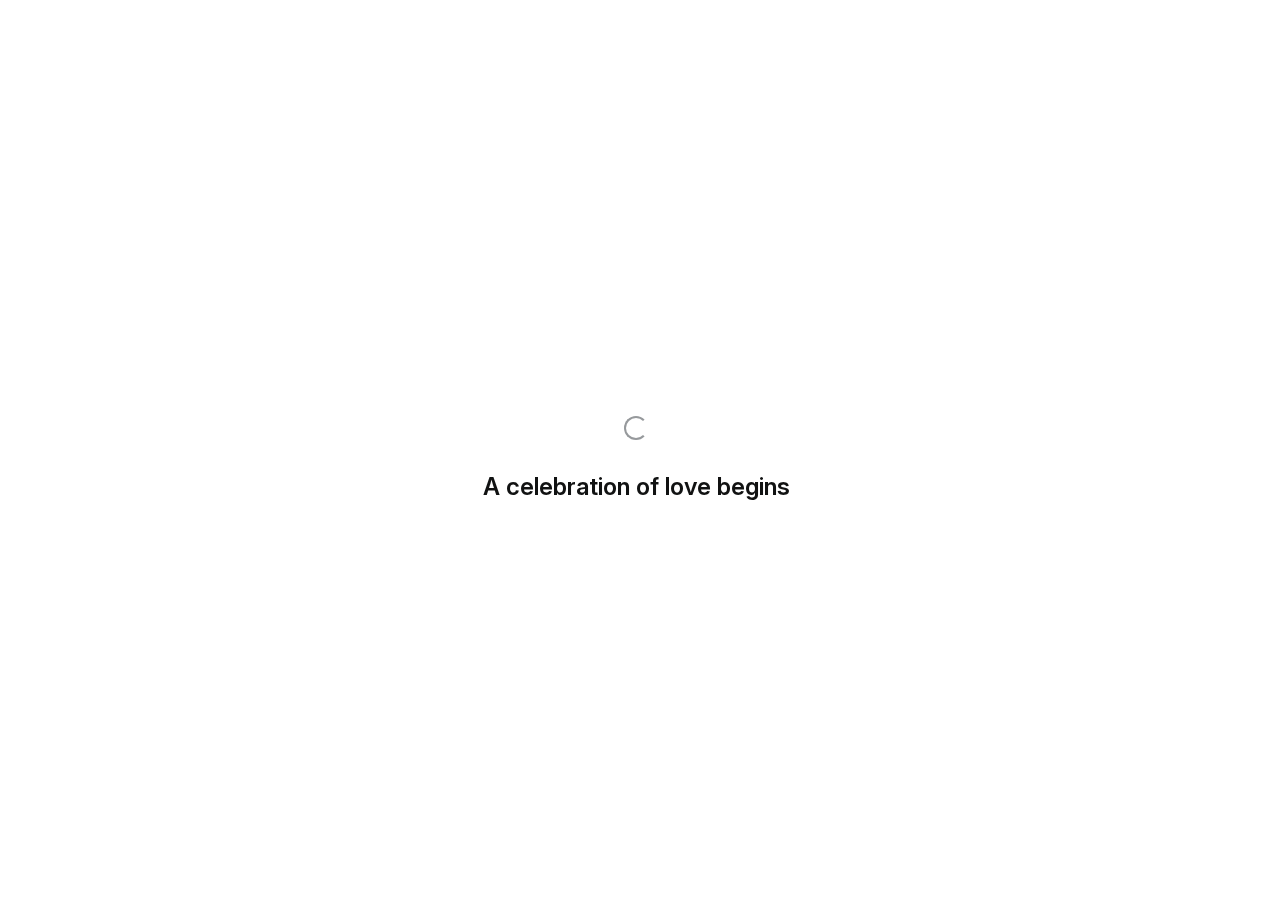 scroll, scrollTop: 0, scrollLeft: 0, axis: both 